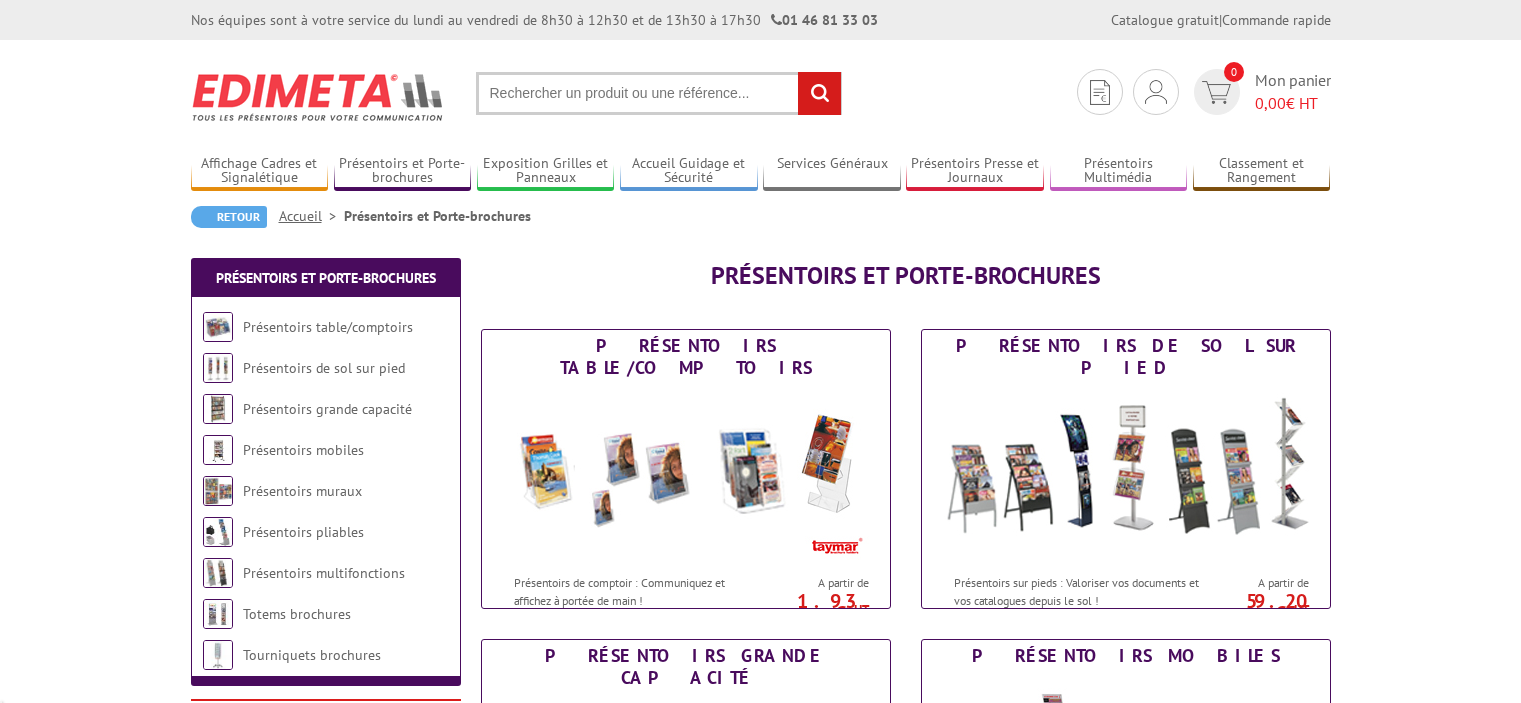 scroll, scrollTop: 0, scrollLeft: 0, axis: both 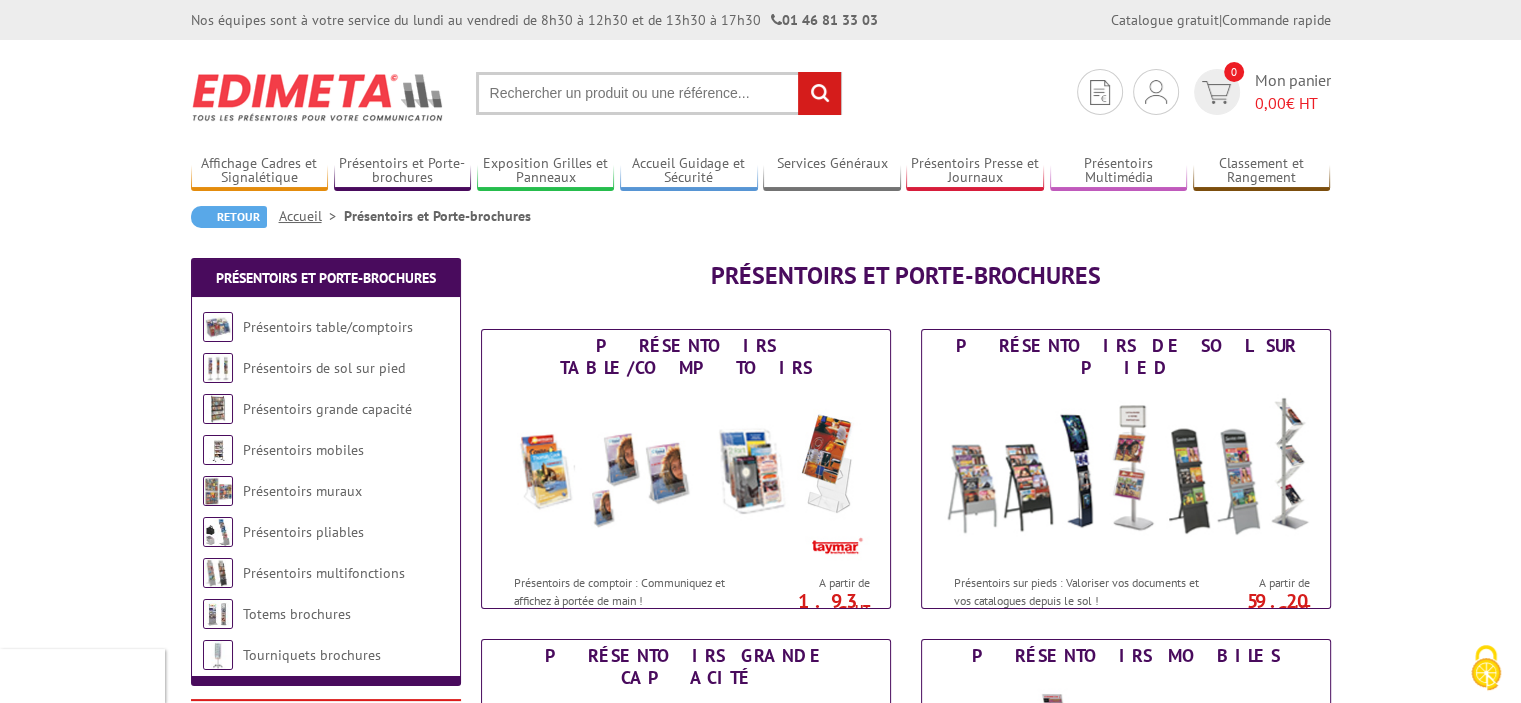 click on "Présentoirs table/comptoirs" at bounding box center [328, 327] 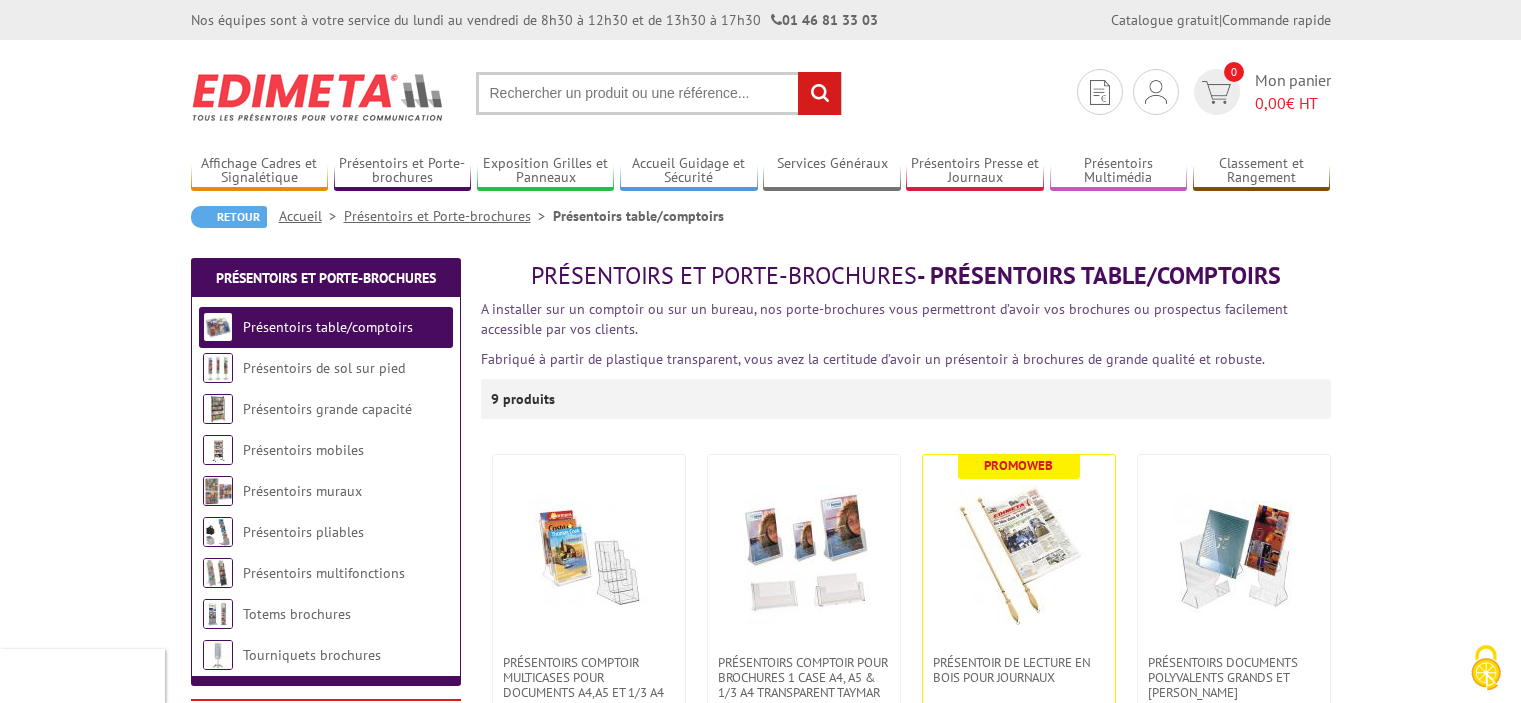 scroll, scrollTop: 0, scrollLeft: 0, axis: both 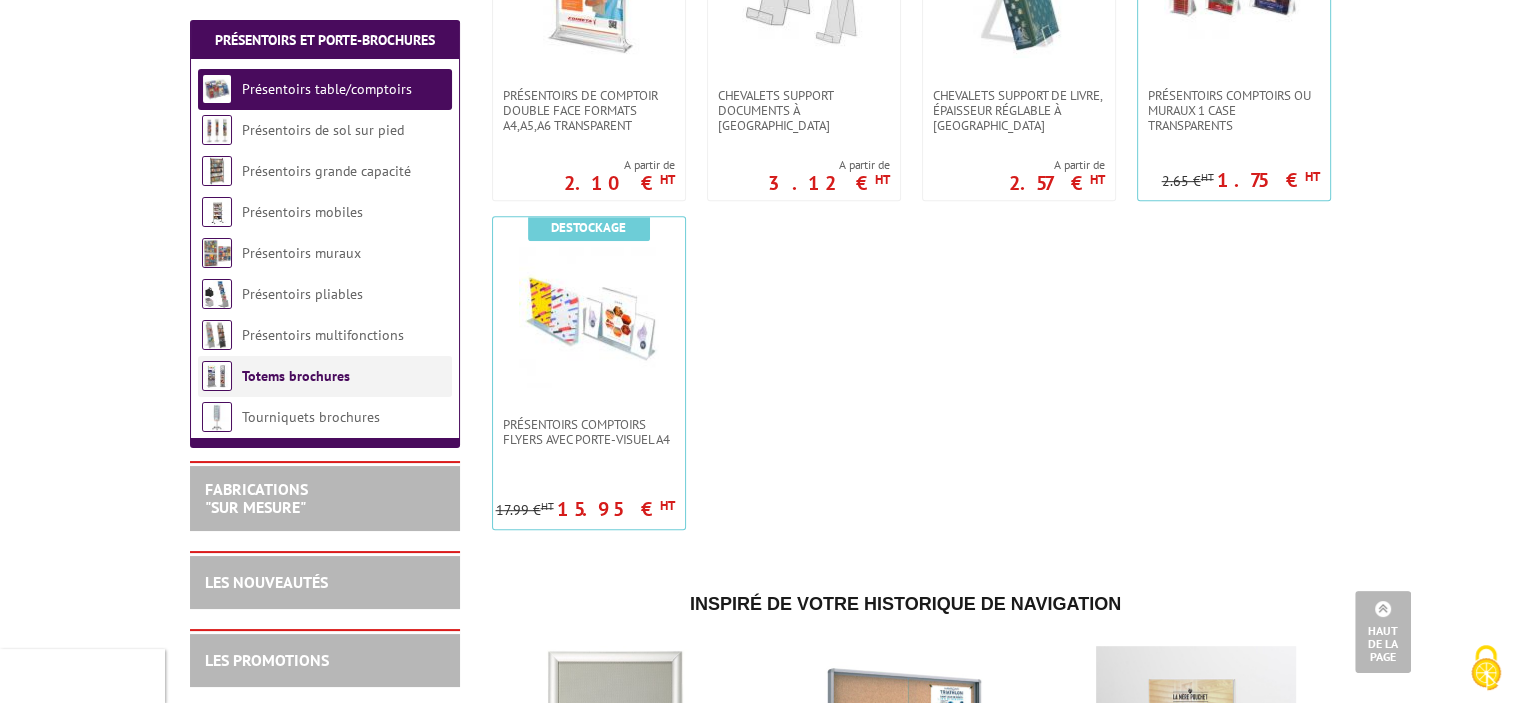 click on "Totems brochures" at bounding box center (296, 376) 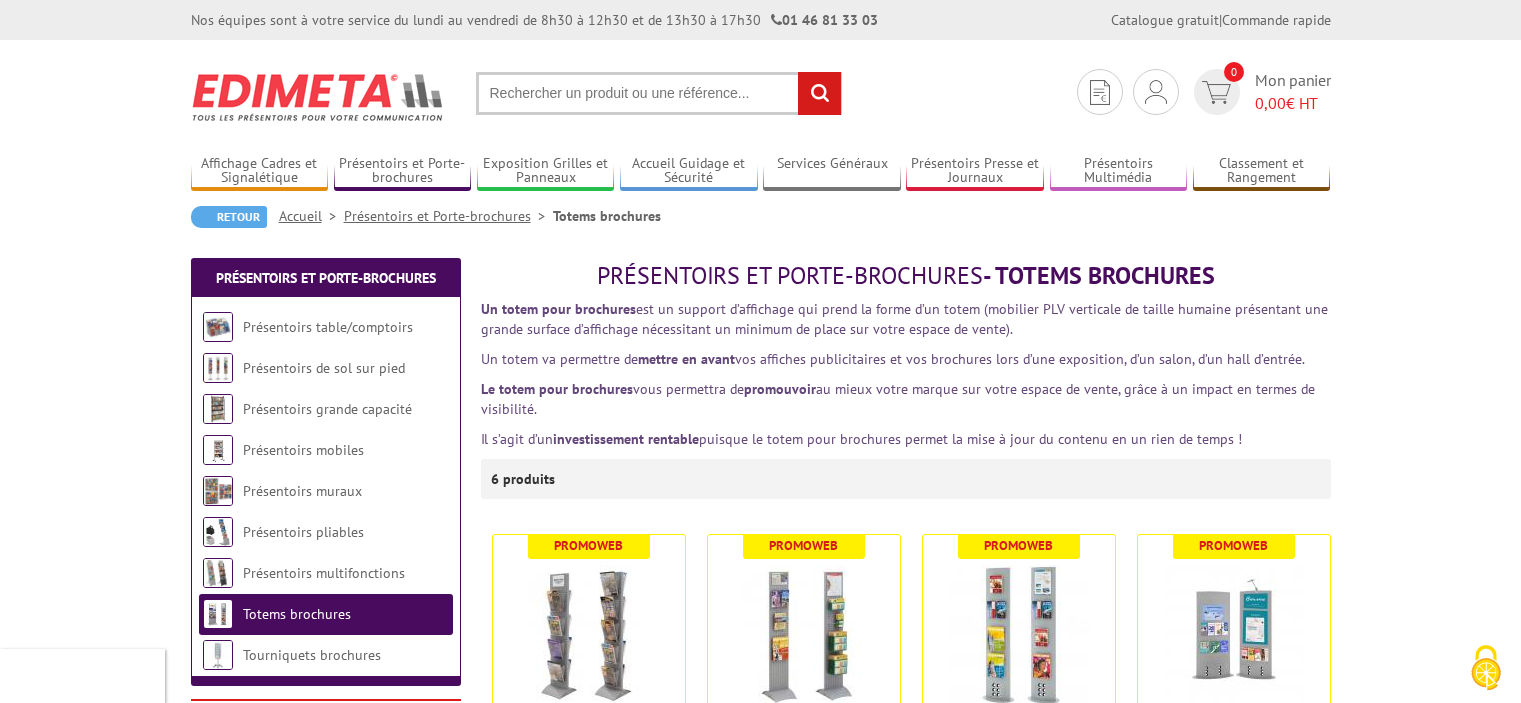 scroll, scrollTop: 0, scrollLeft: 0, axis: both 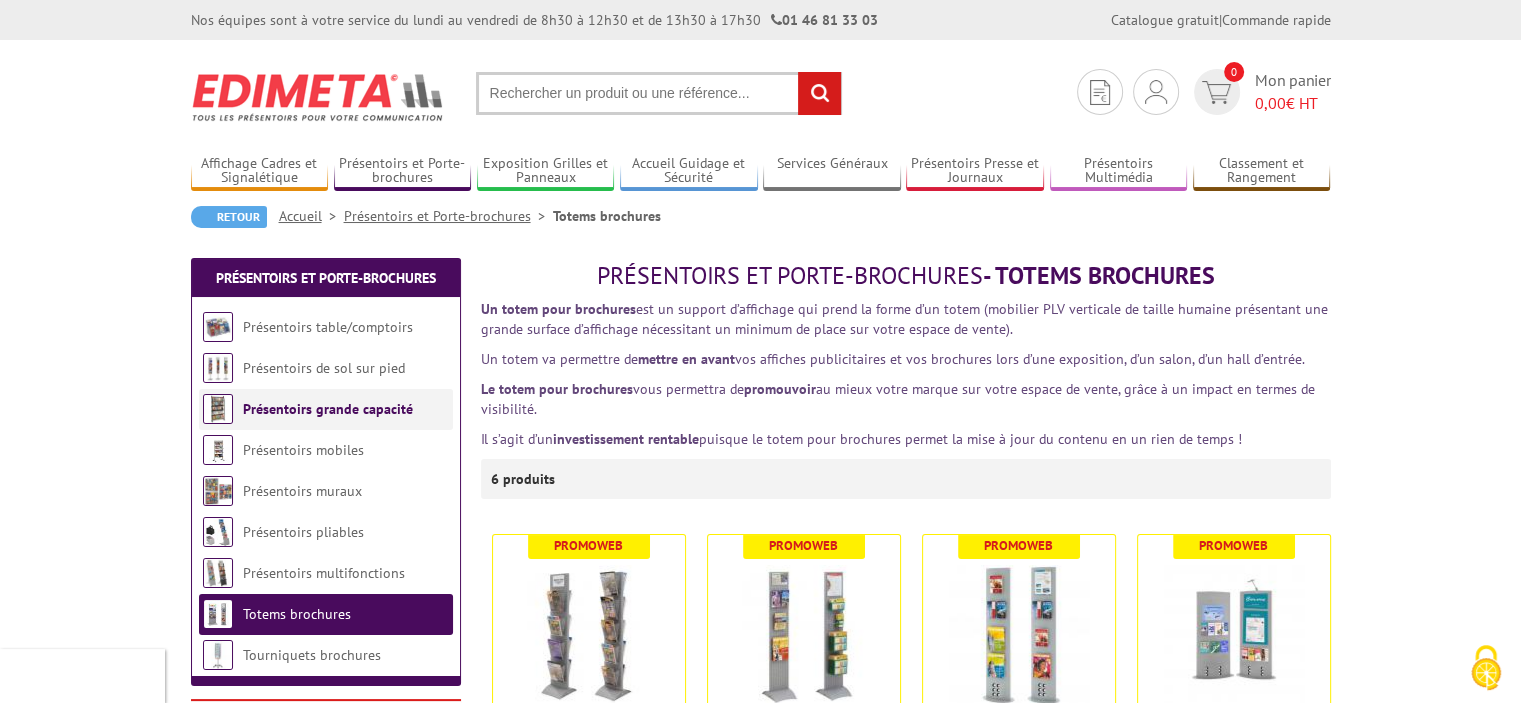 click on "Présentoirs grande capacité" at bounding box center [328, 409] 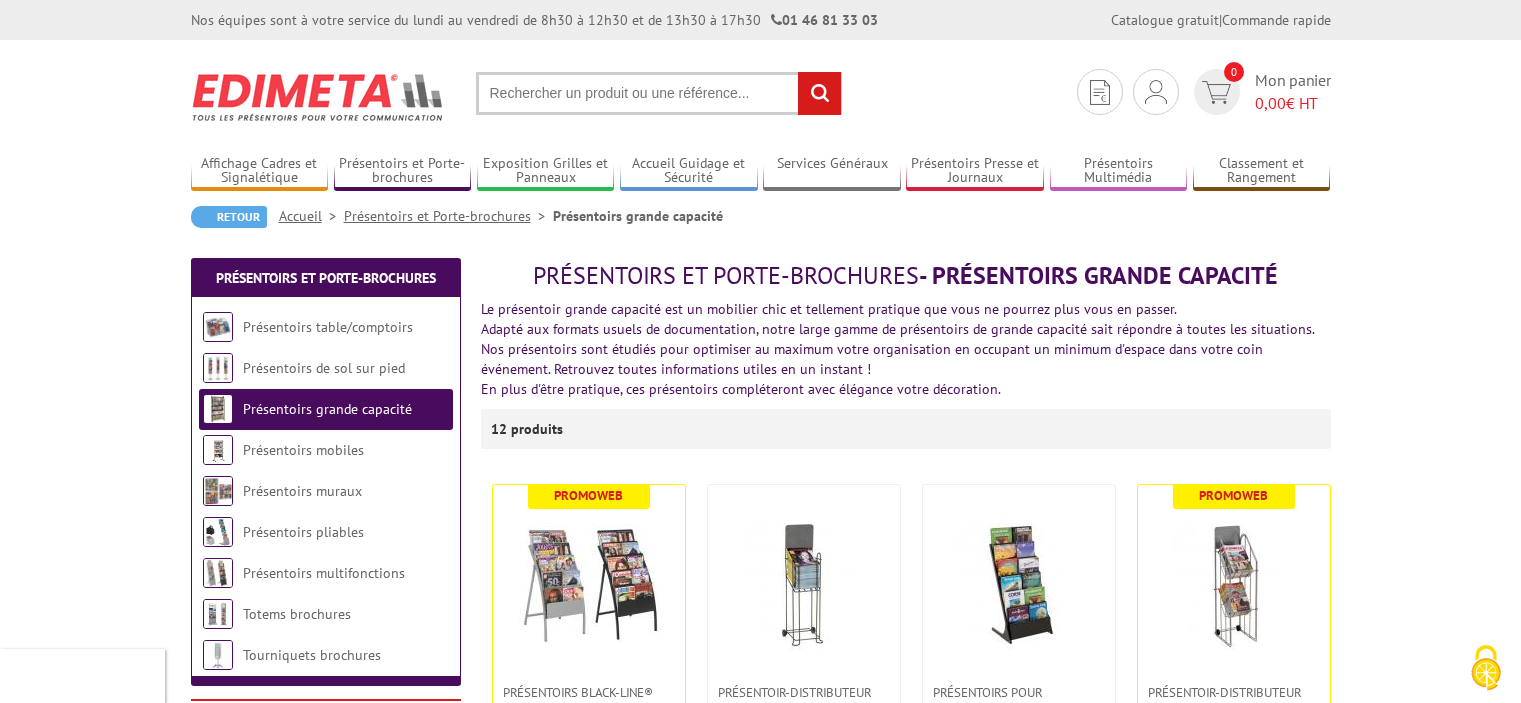 scroll, scrollTop: 0, scrollLeft: 0, axis: both 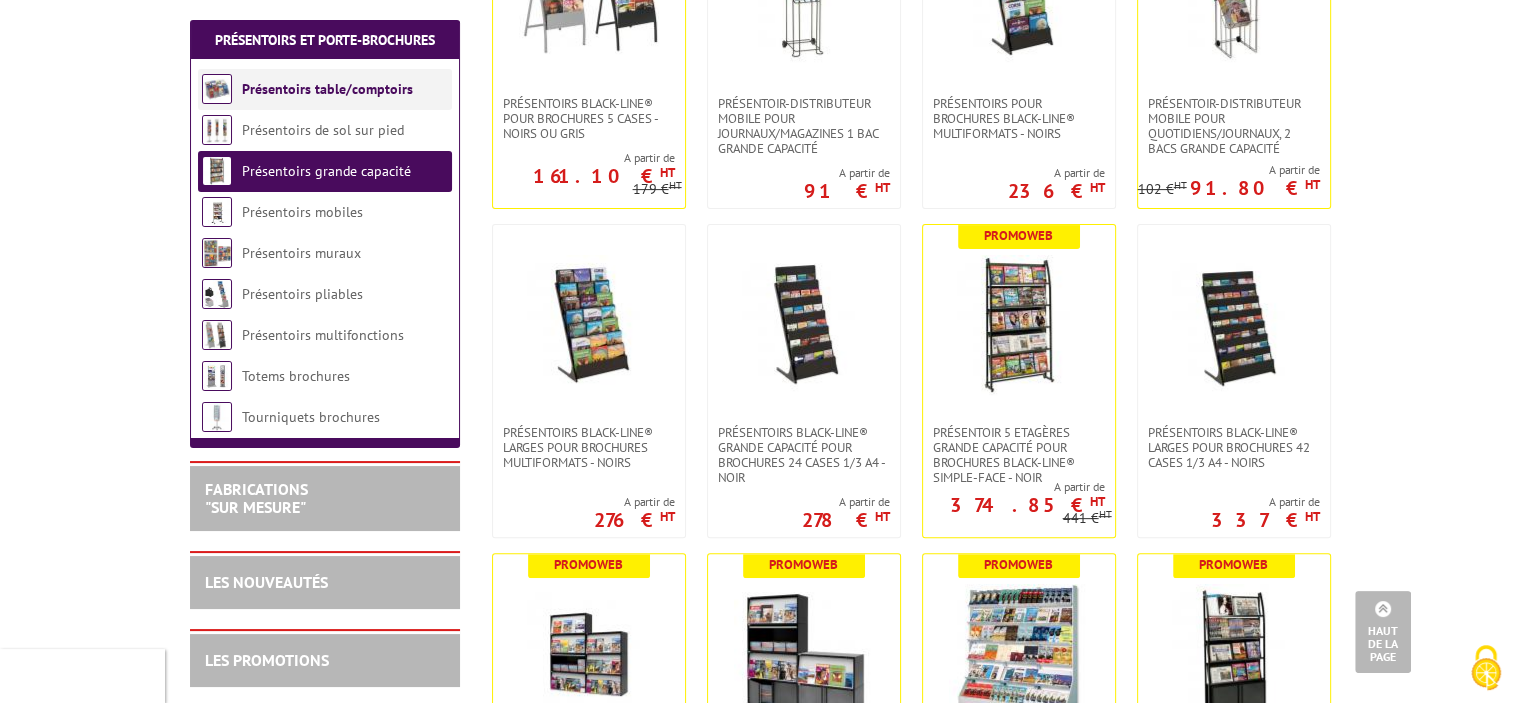 click on "Présentoirs table/comptoirs" at bounding box center [327, 89] 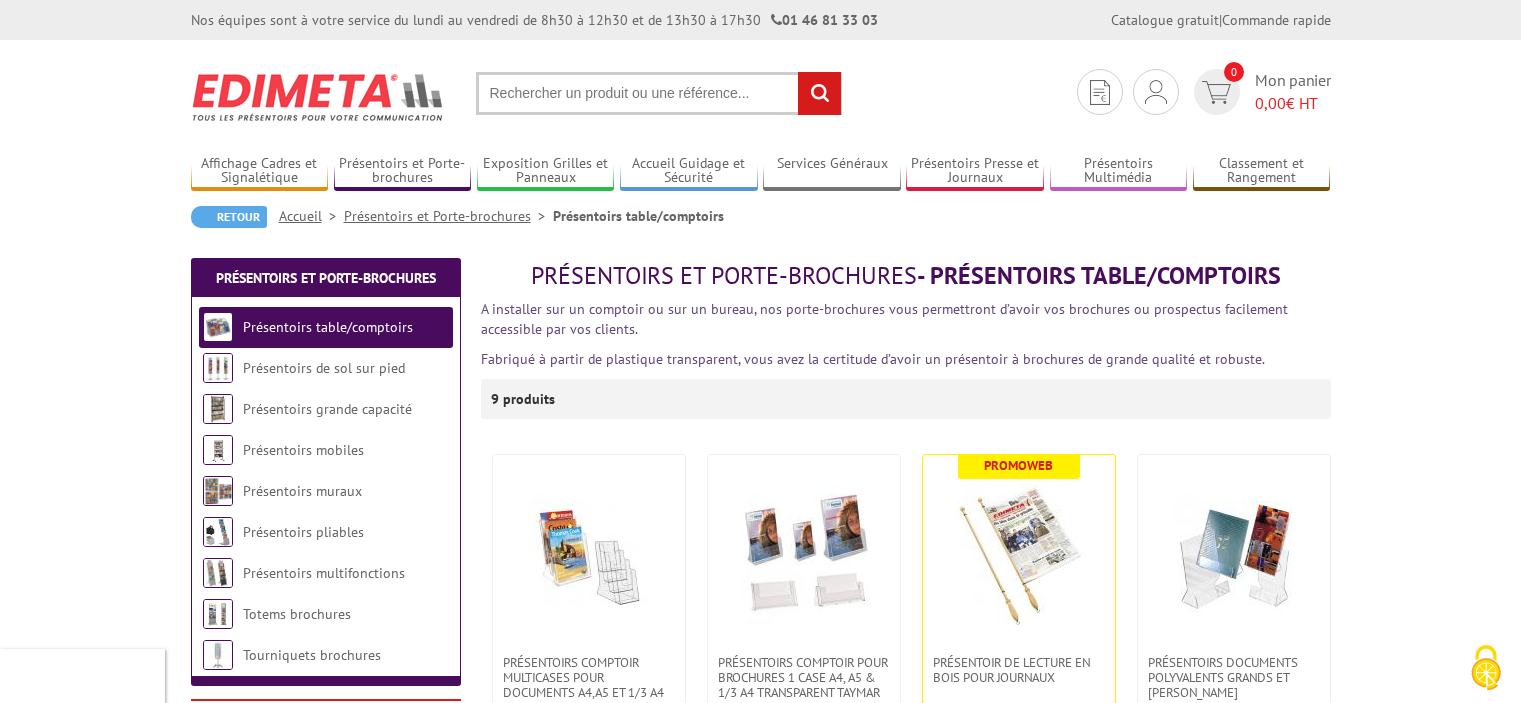 scroll, scrollTop: 0, scrollLeft: 0, axis: both 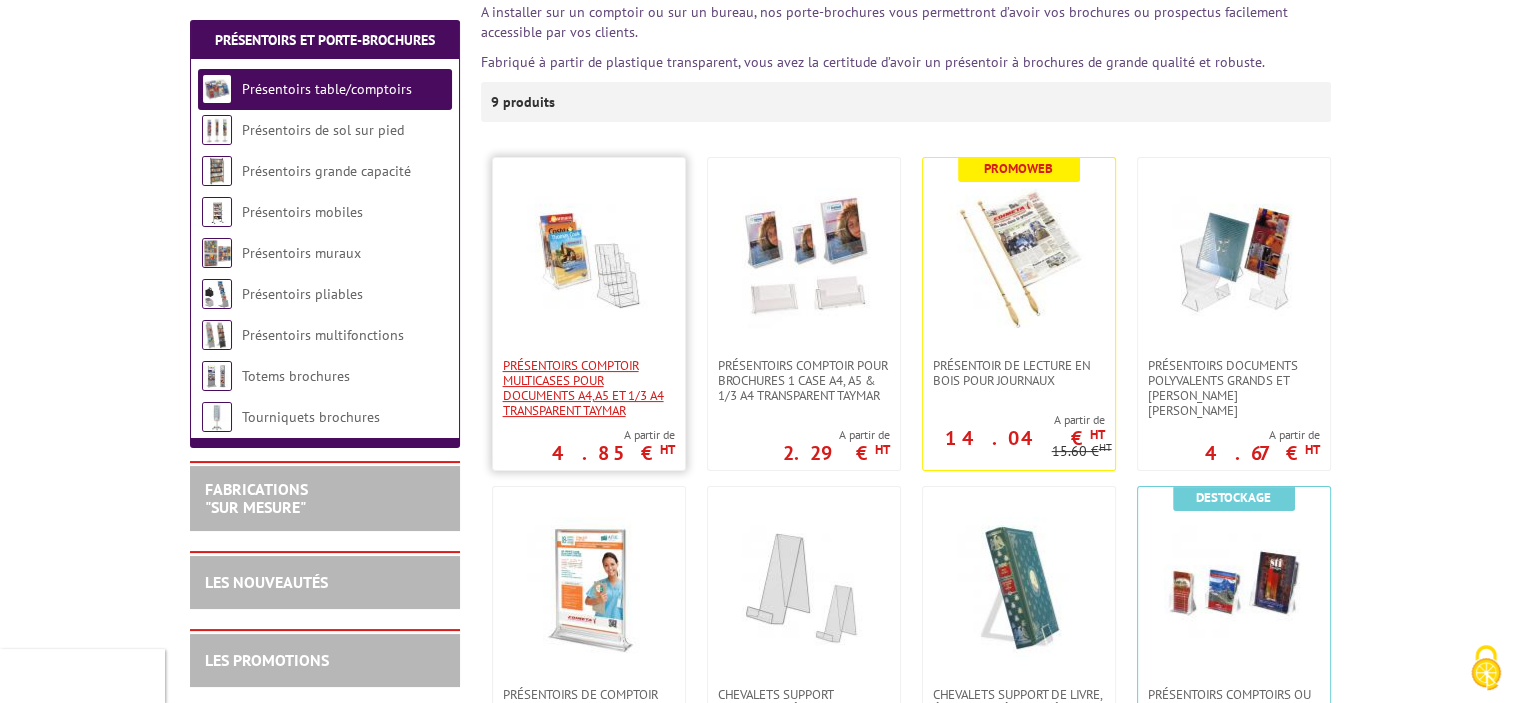 click on "Présentoirs comptoir multicases POUR DOCUMENTS A4,A5 ET 1/3 A4  TRANSPARENT TAYMAR" at bounding box center [589, 388] 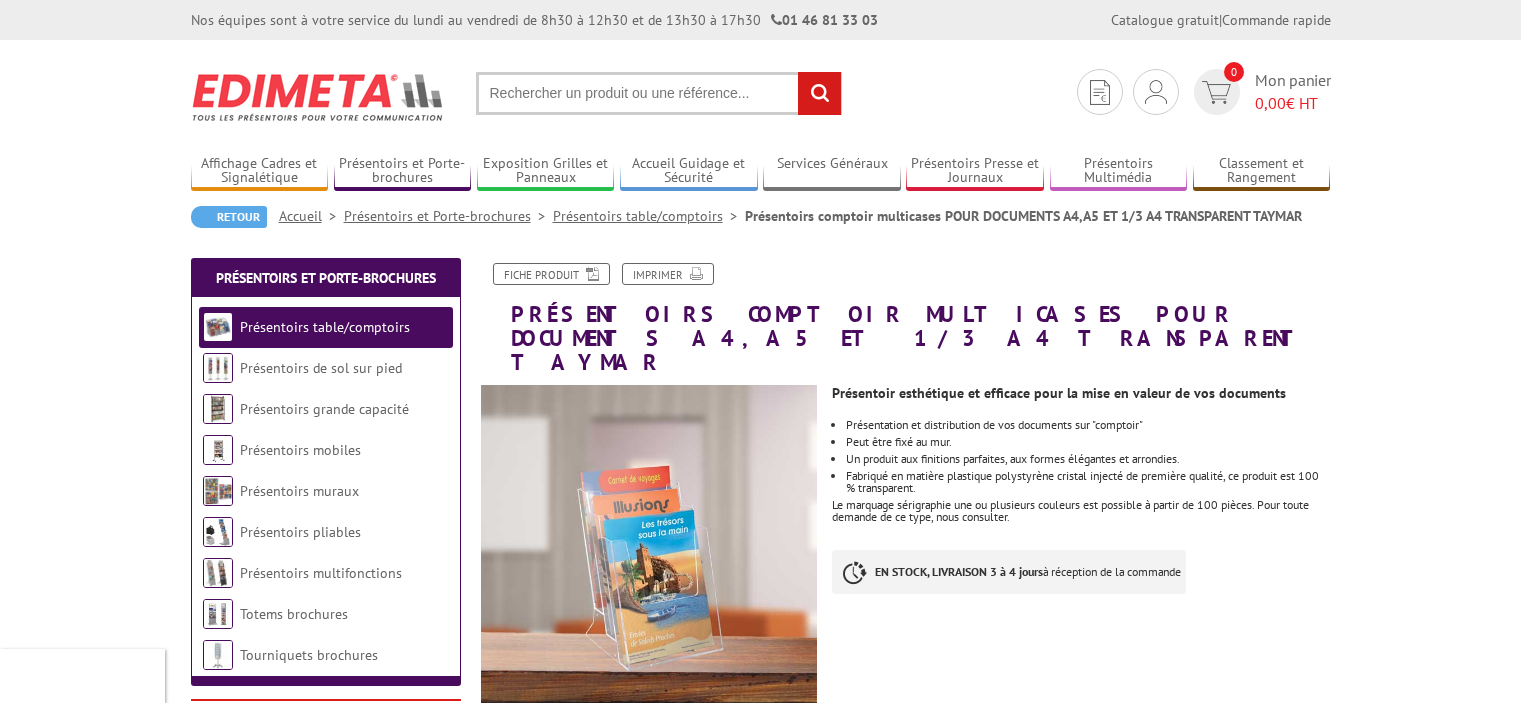 scroll, scrollTop: 0, scrollLeft: 0, axis: both 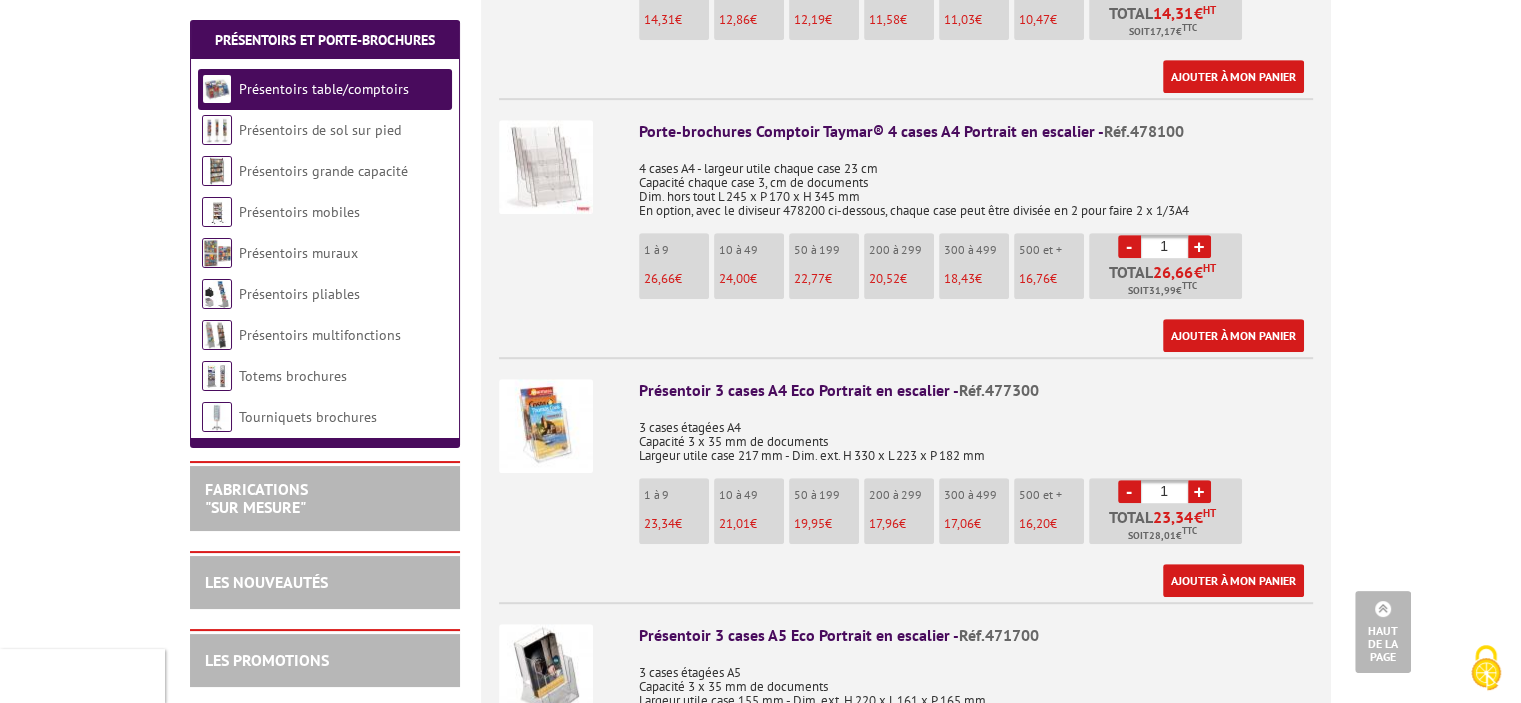 click on "Porte-brochures Comptoir Taymar® 4 cases A4 Portrait en escalier -  Réf.478100" at bounding box center (976, 131) 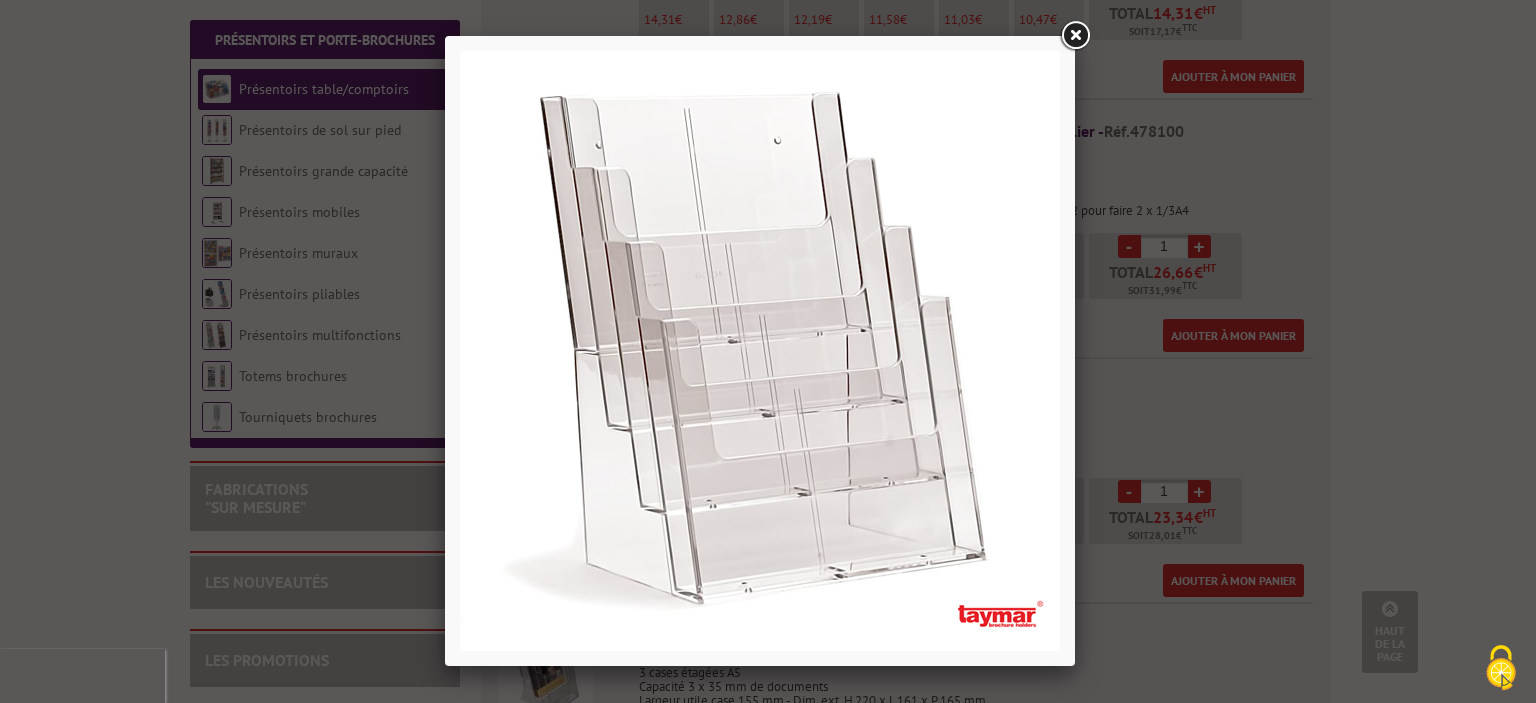 click at bounding box center (1075, 36) 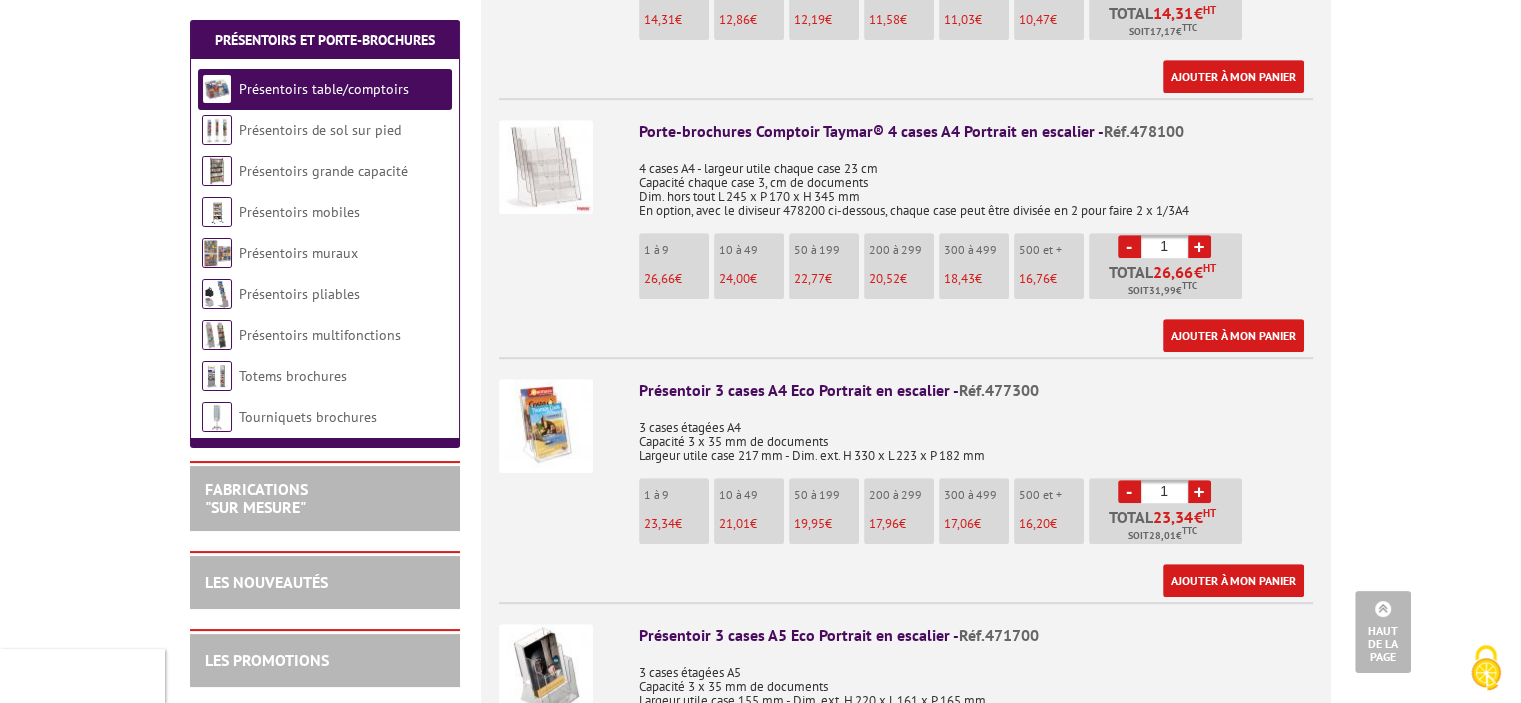 click on "Présentoir 3 cases A4 Eco Portrait en escalier -  Réf.477300" at bounding box center (976, 390) 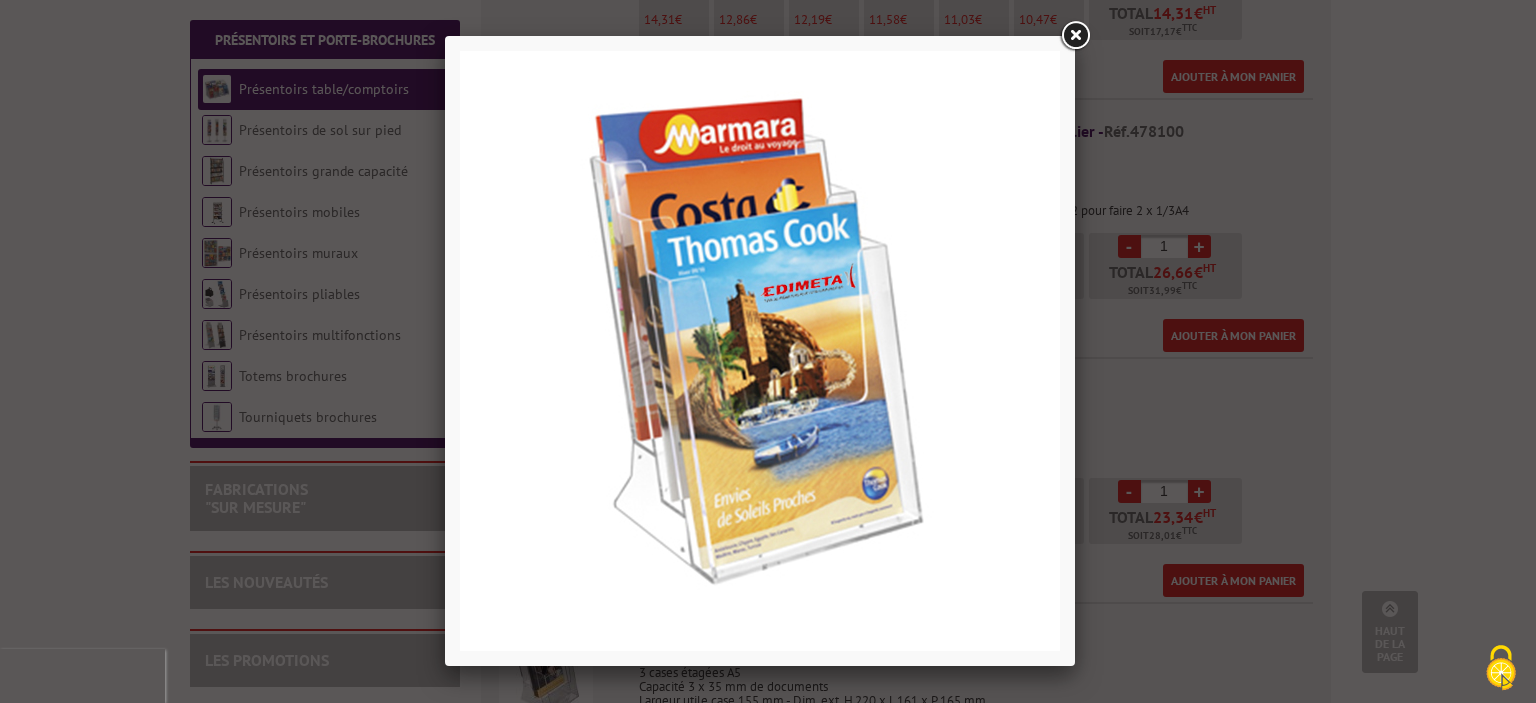 click at bounding box center [1075, 36] 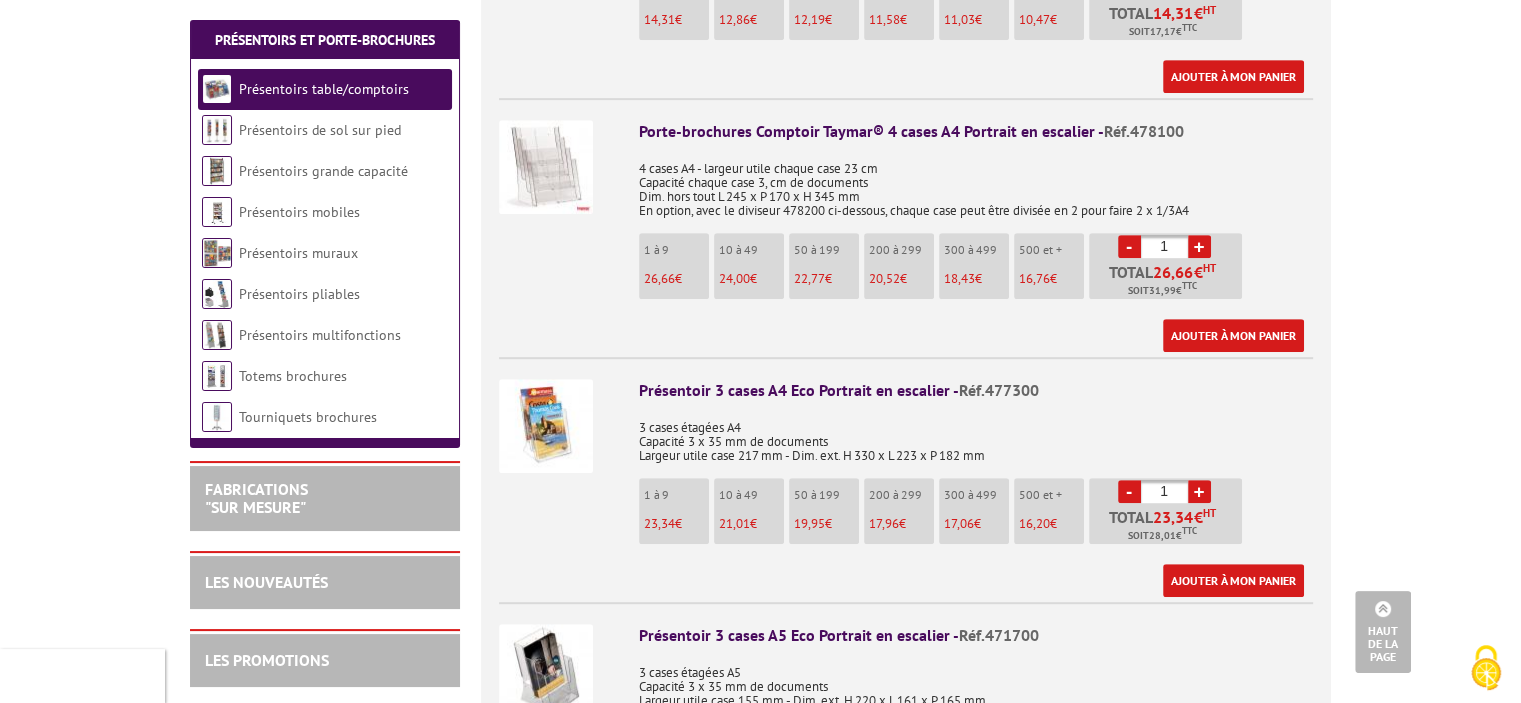 click on "23,34  €" at bounding box center [676, 524] 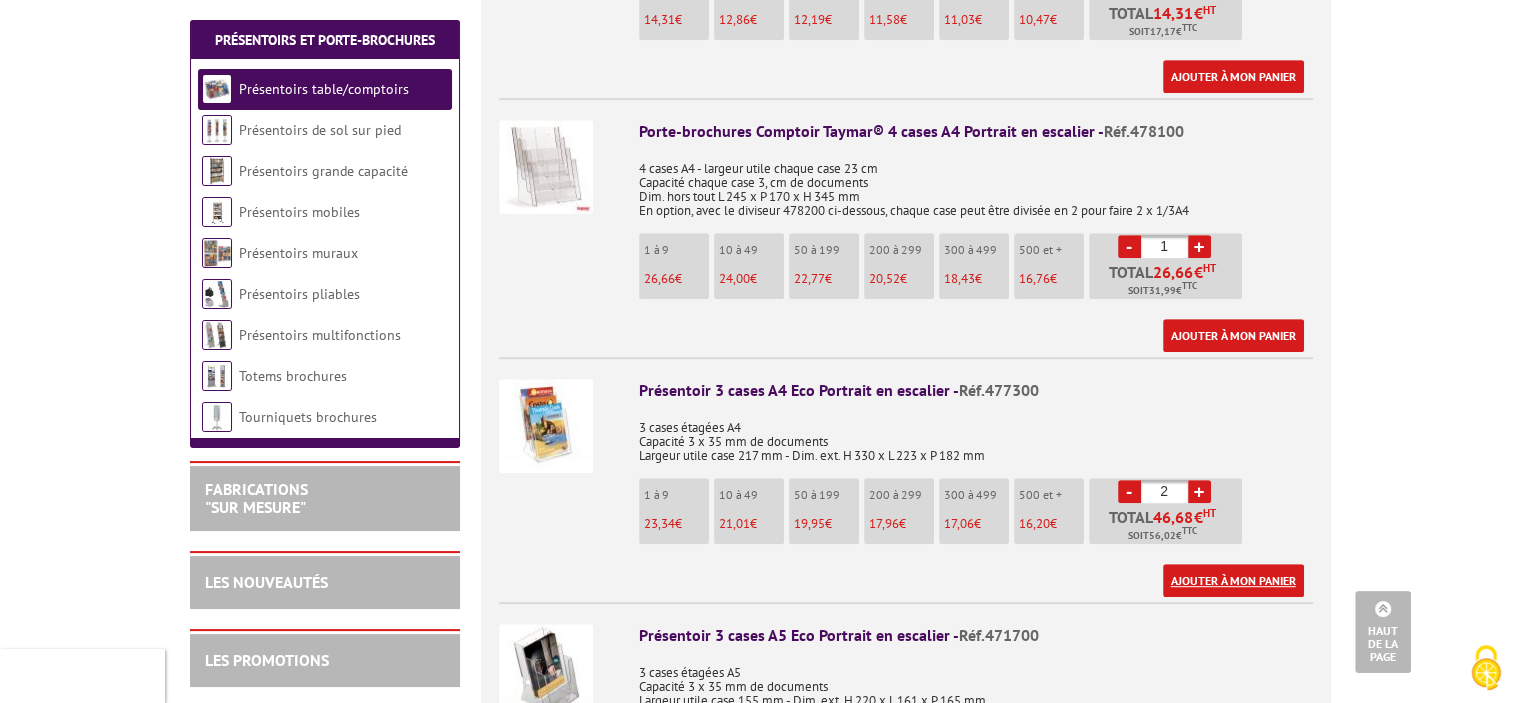 click on "Ajouter à mon panier" at bounding box center (1233, 580) 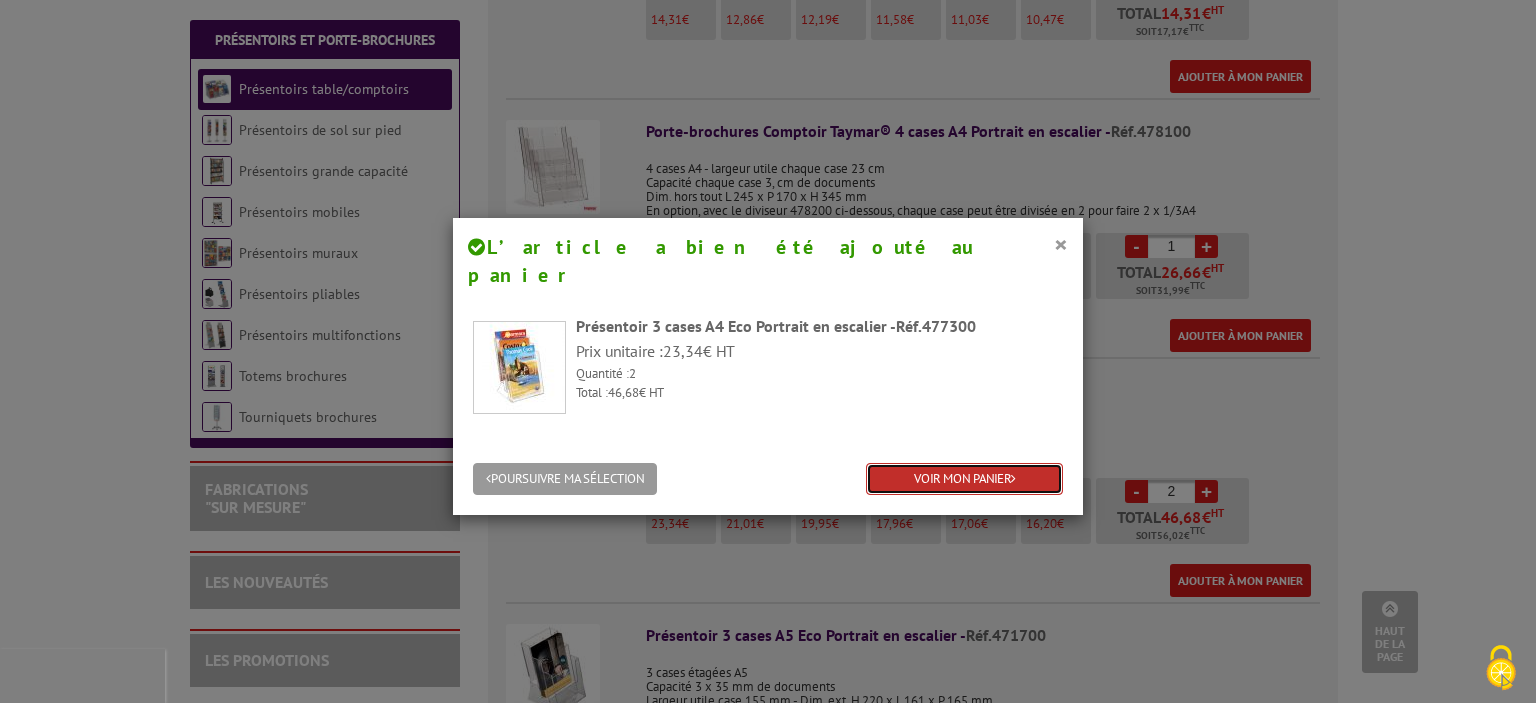 click on "VOIR MON PANIER" at bounding box center (964, 479) 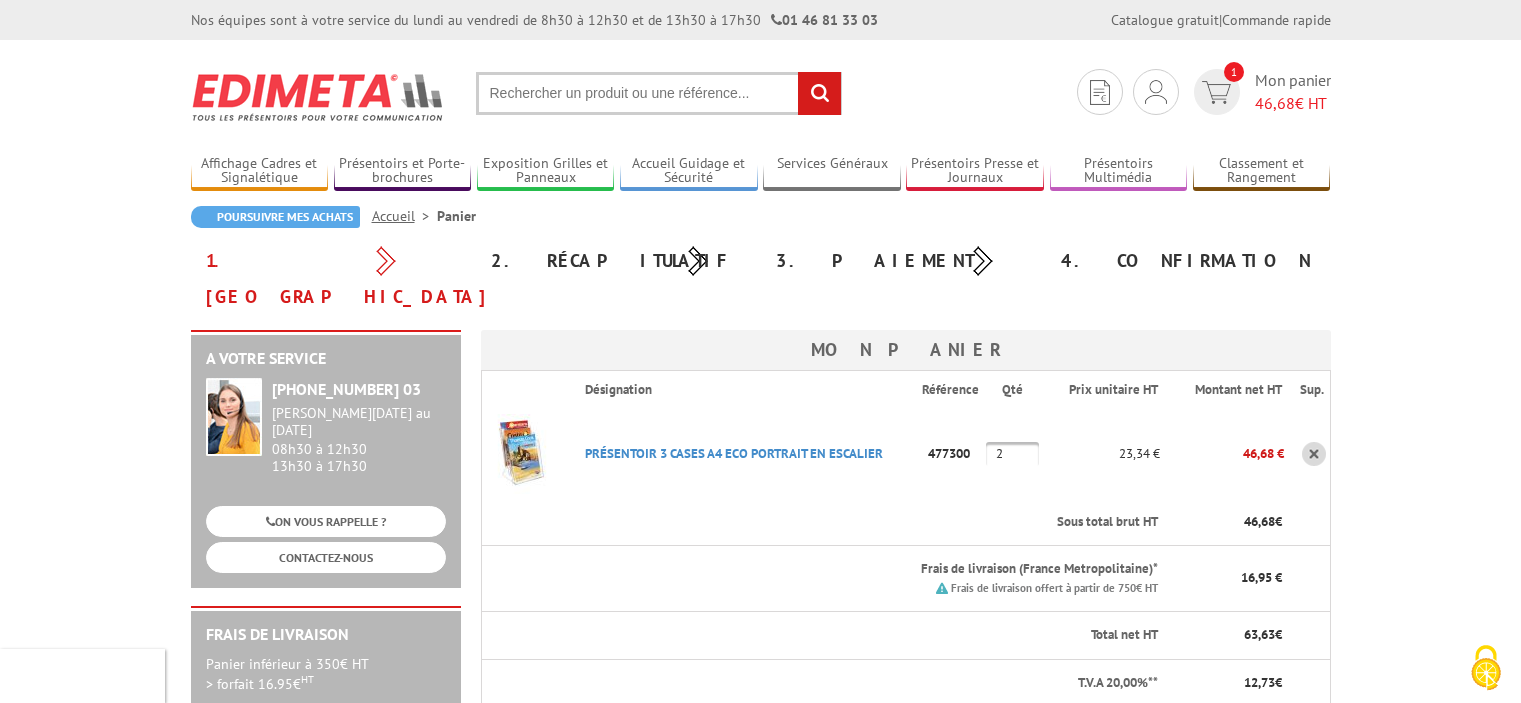 scroll, scrollTop: 0, scrollLeft: 0, axis: both 